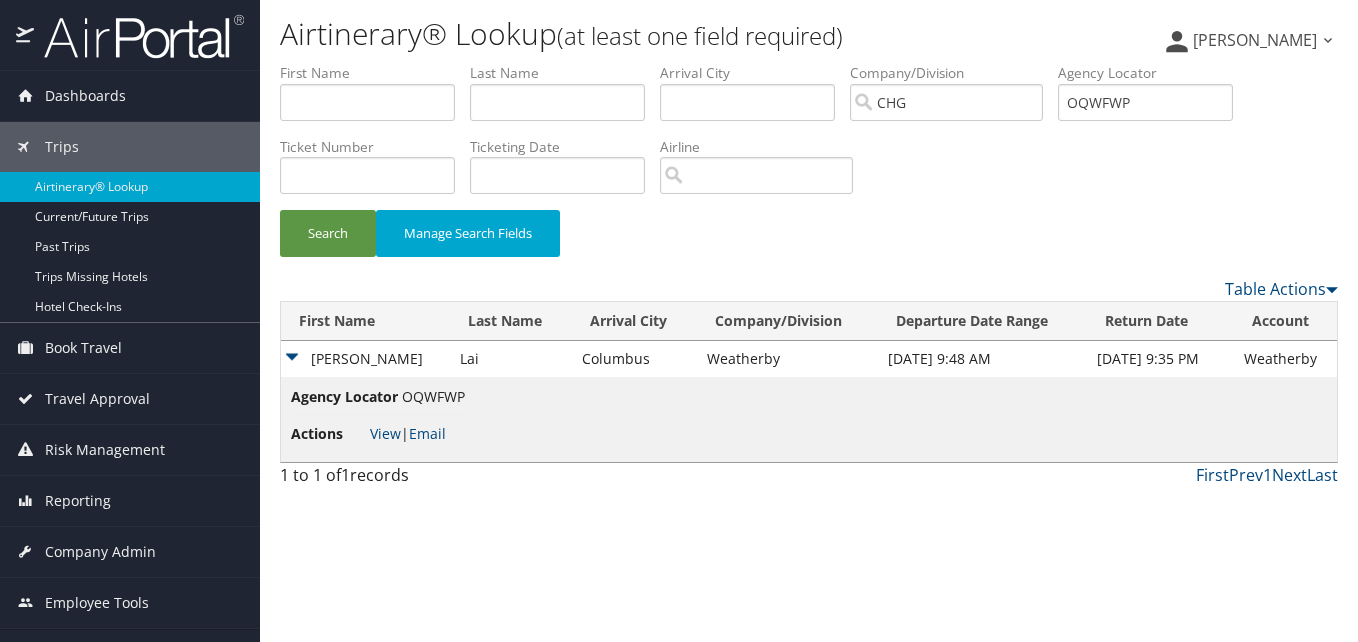 scroll, scrollTop: 0, scrollLeft: 0, axis: both 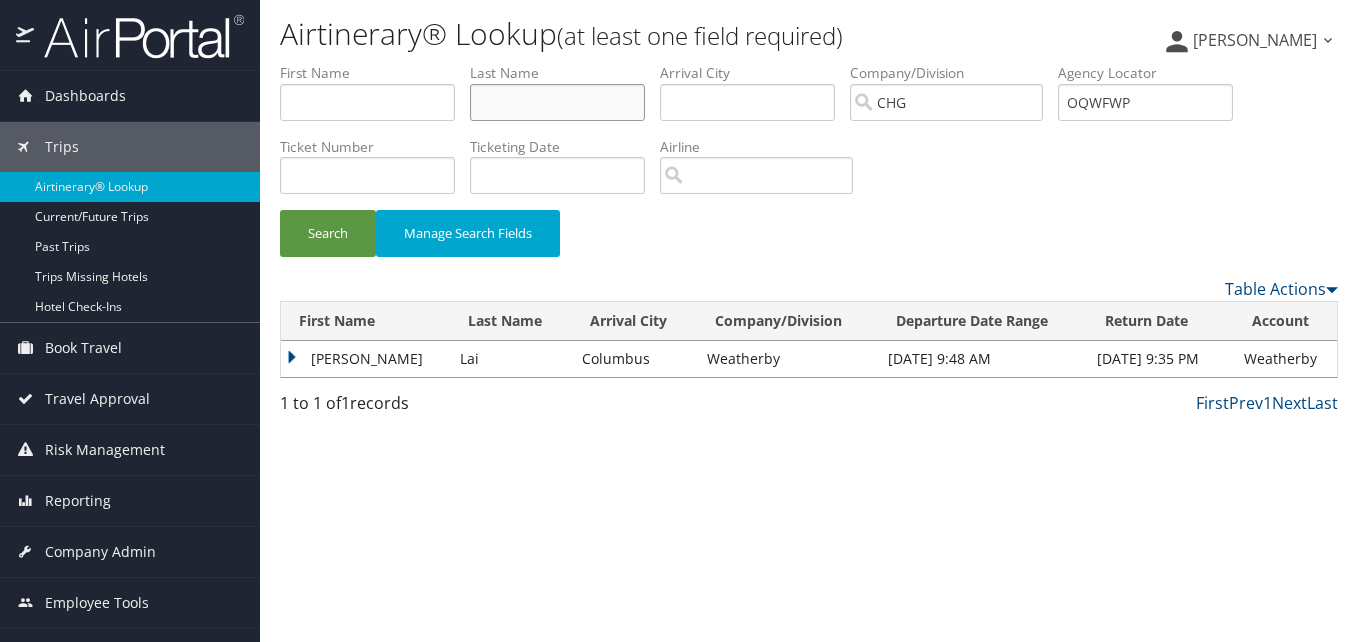 click at bounding box center [557, 102] 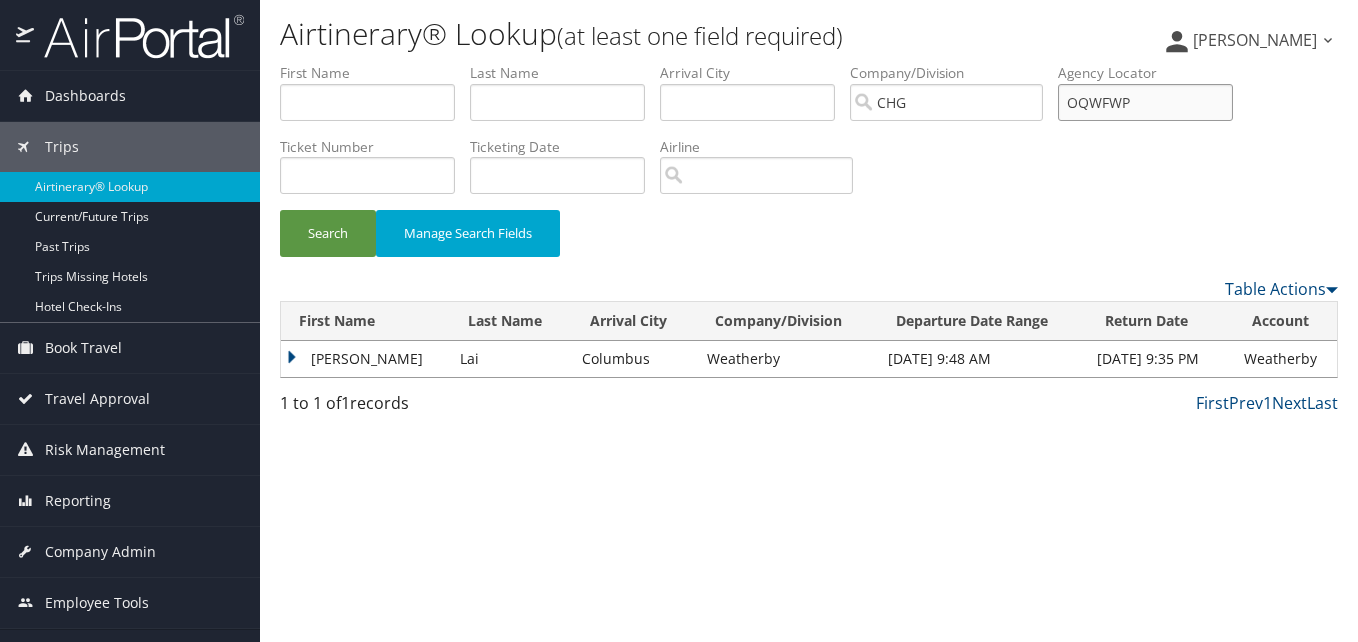 drag, startPoint x: 1179, startPoint y: 108, endPoint x: 886, endPoint y: 92, distance: 293.43652 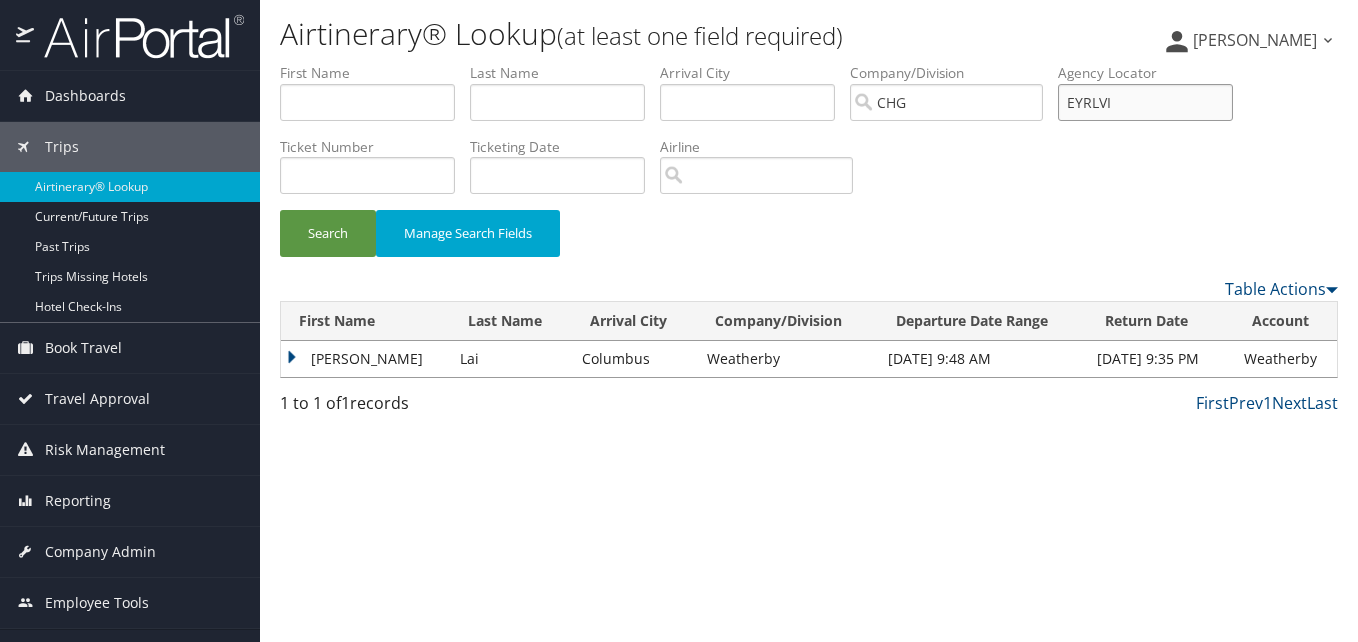 click on "Search" at bounding box center (328, 233) 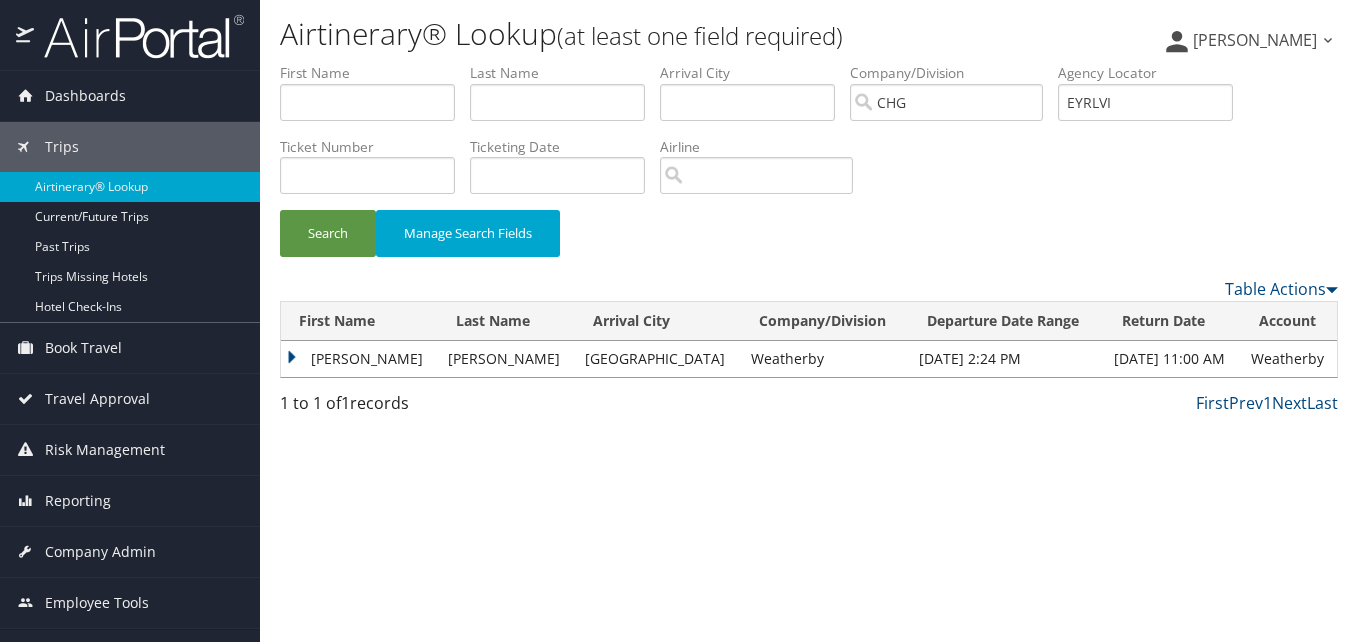 click on "Justin" at bounding box center (359, 359) 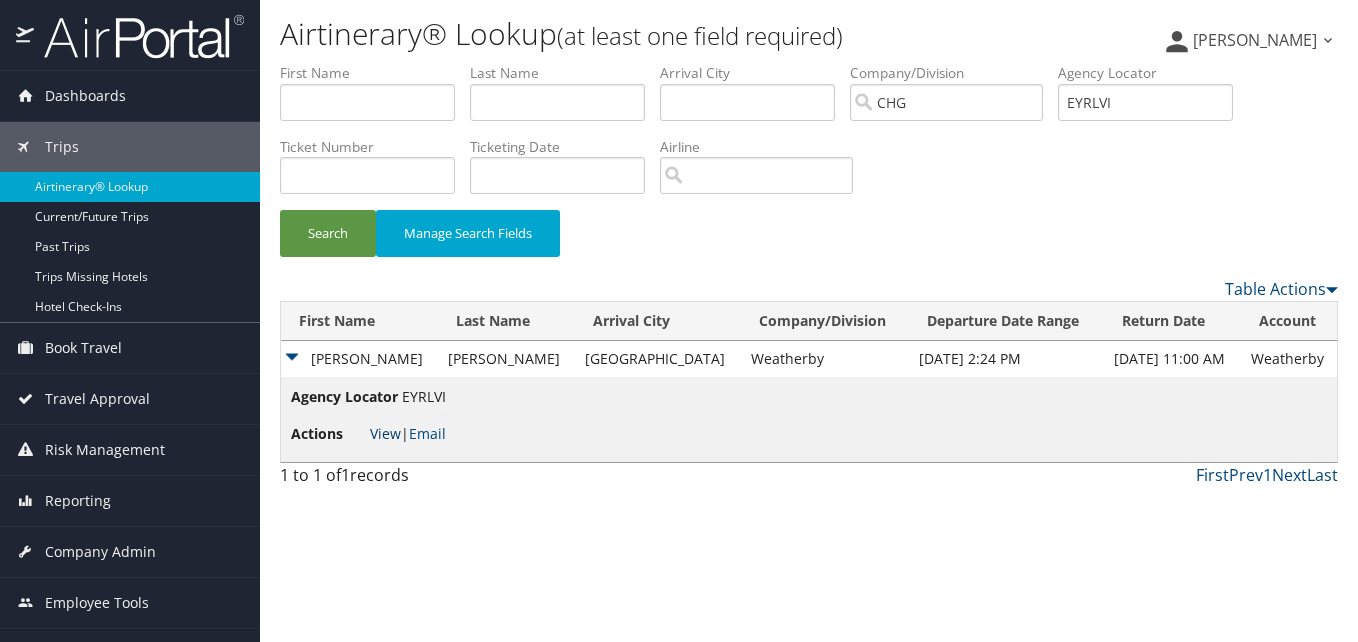 click on "View" at bounding box center (385, 433) 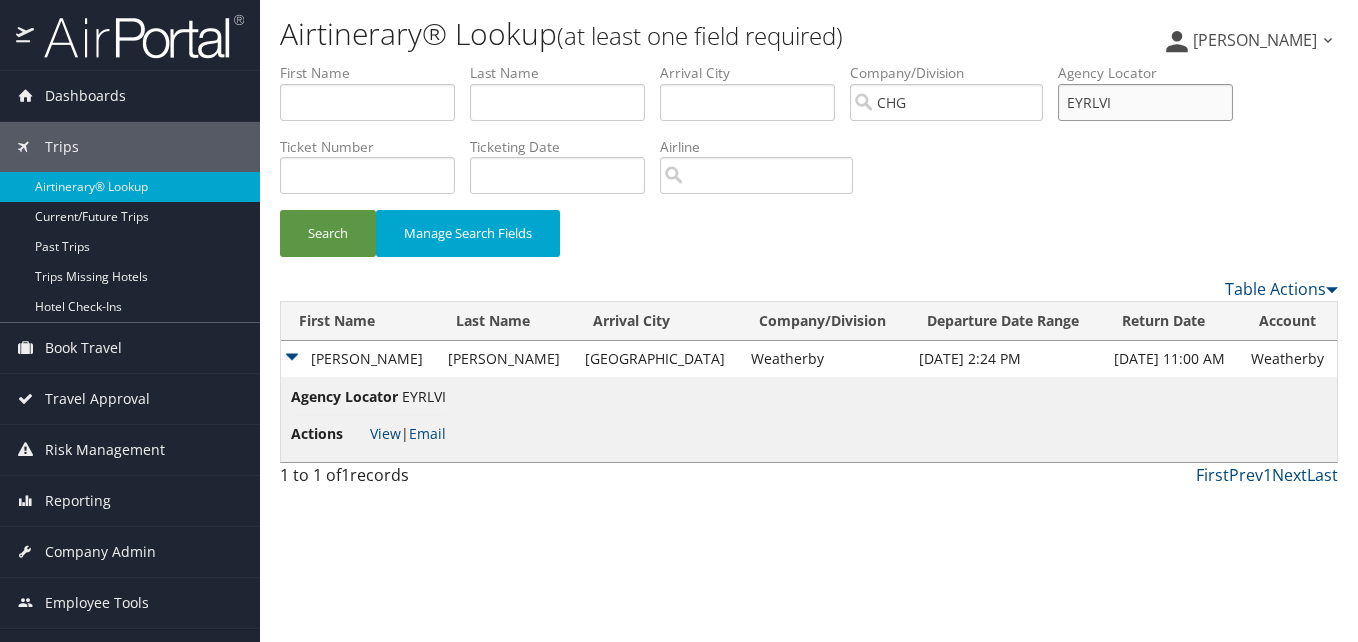 drag, startPoint x: 1152, startPoint y: 95, endPoint x: 855, endPoint y: 149, distance: 301.86917 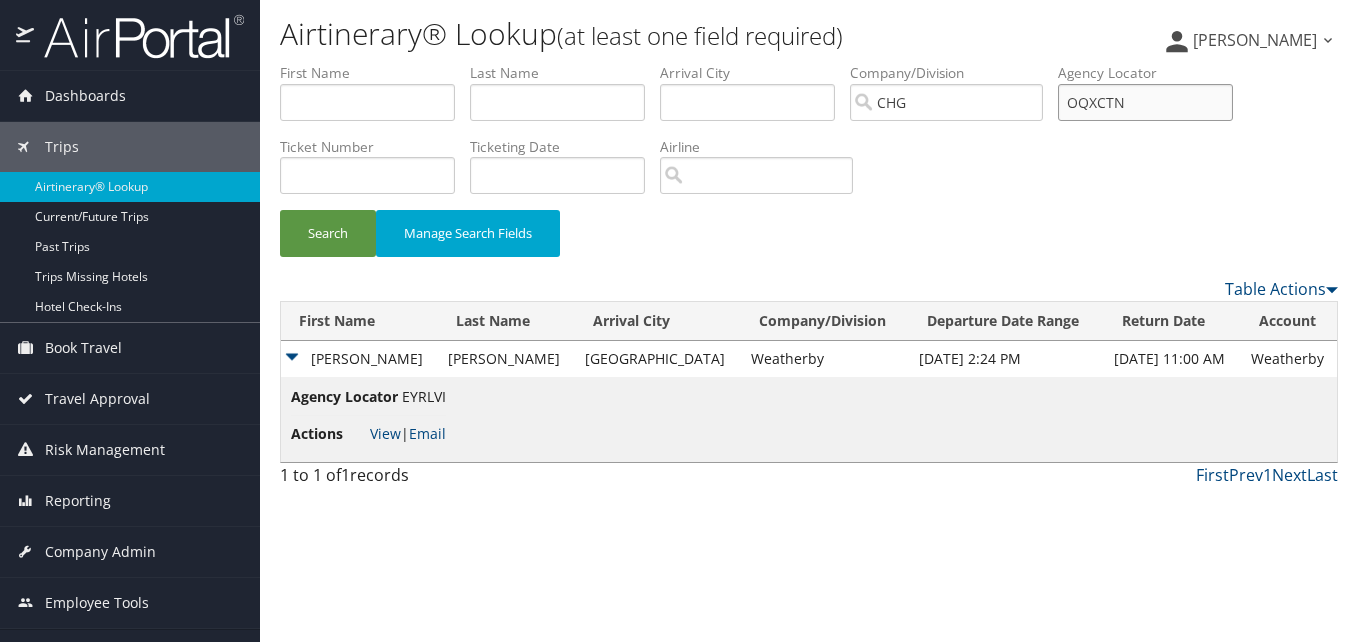 click on "Search" at bounding box center [328, 233] 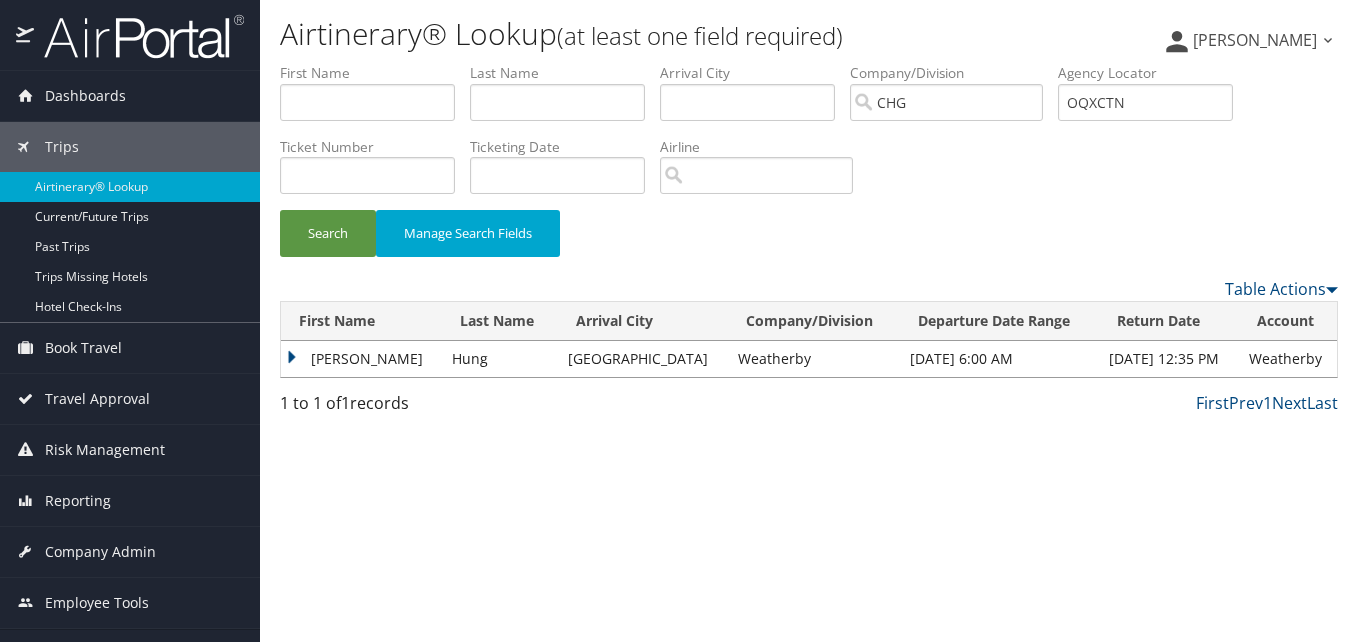 click on "Olivia" at bounding box center (361, 359) 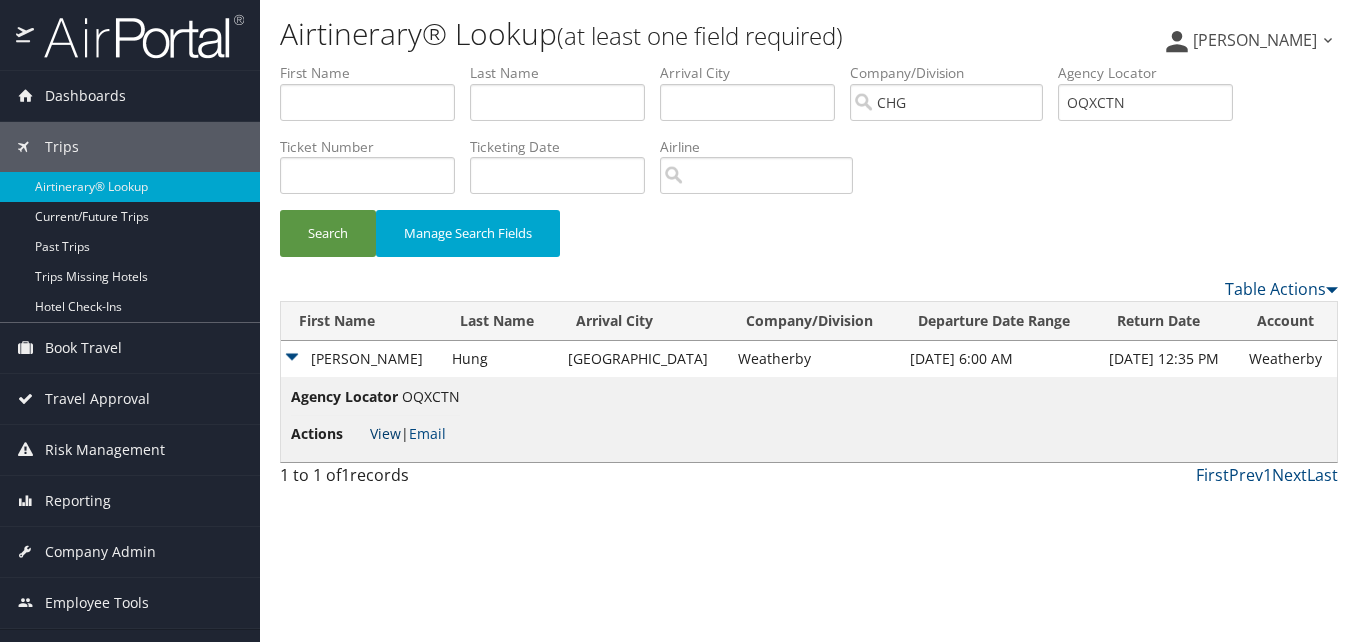 click on "View" at bounding box center [385, 433] 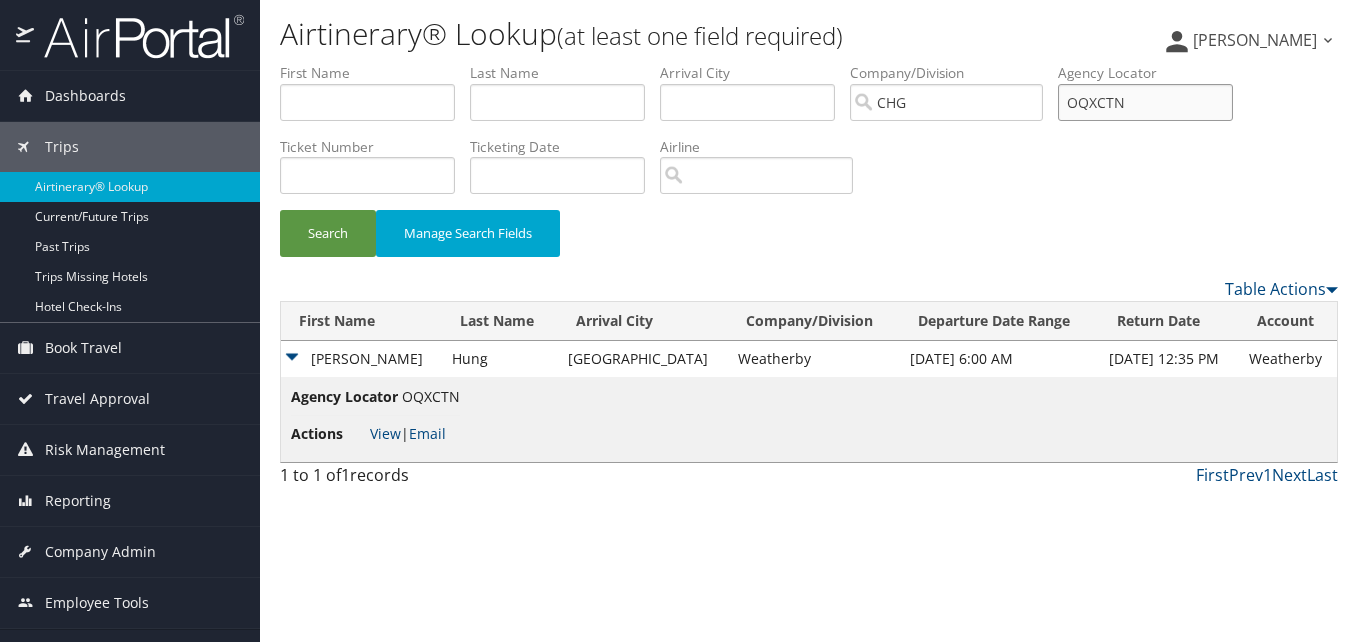 drag, startPoint x: 1143, startPoint y: 105, endPoint x: 877, endPoint y: 127, distance: 266.90823 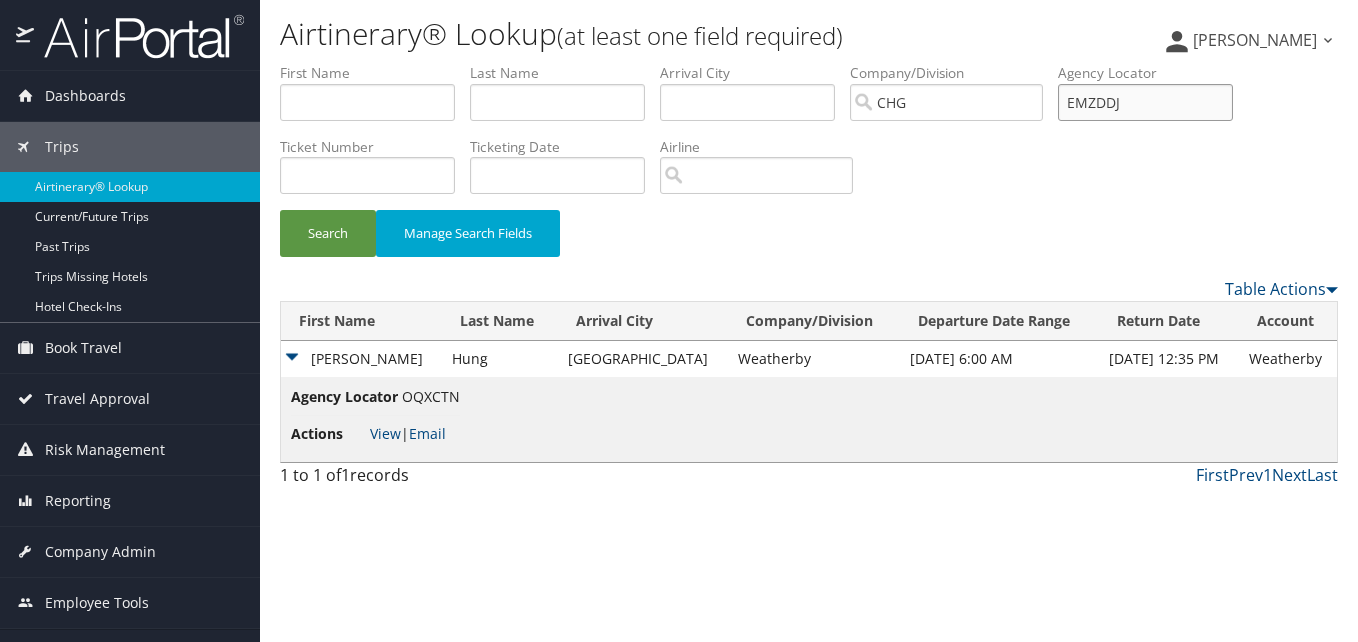 type on "EMZDDJ" 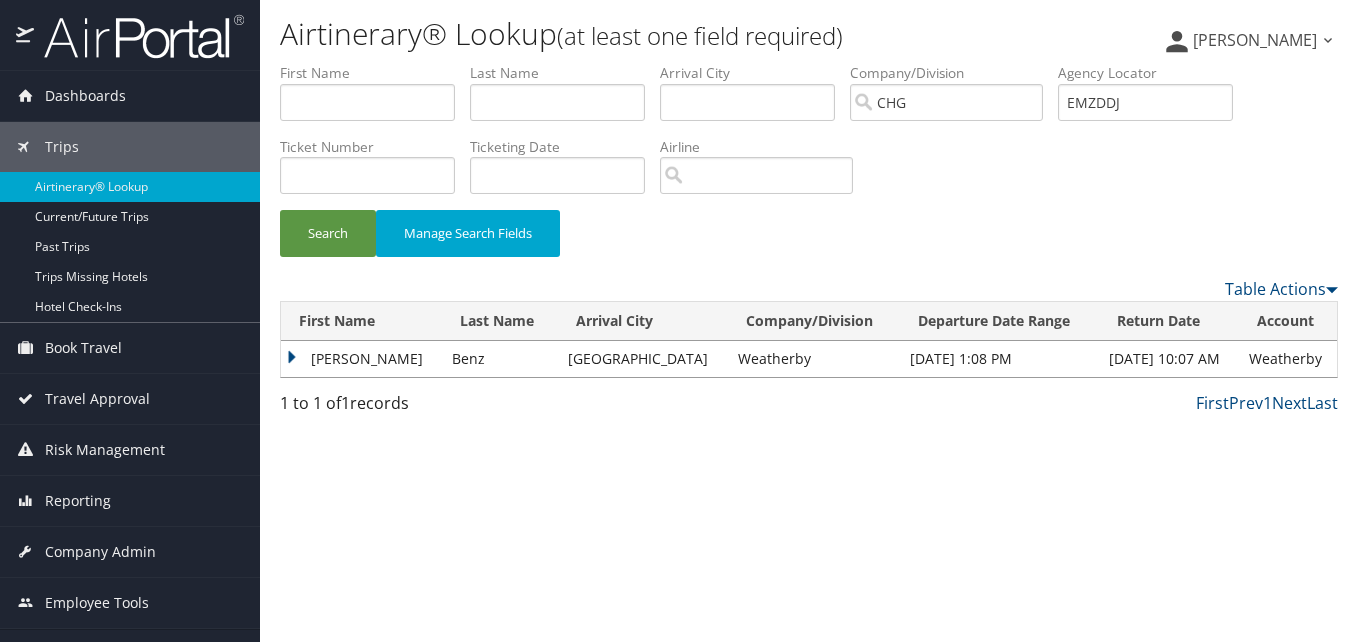 click on "Francis" at bounding box center (361, 359) 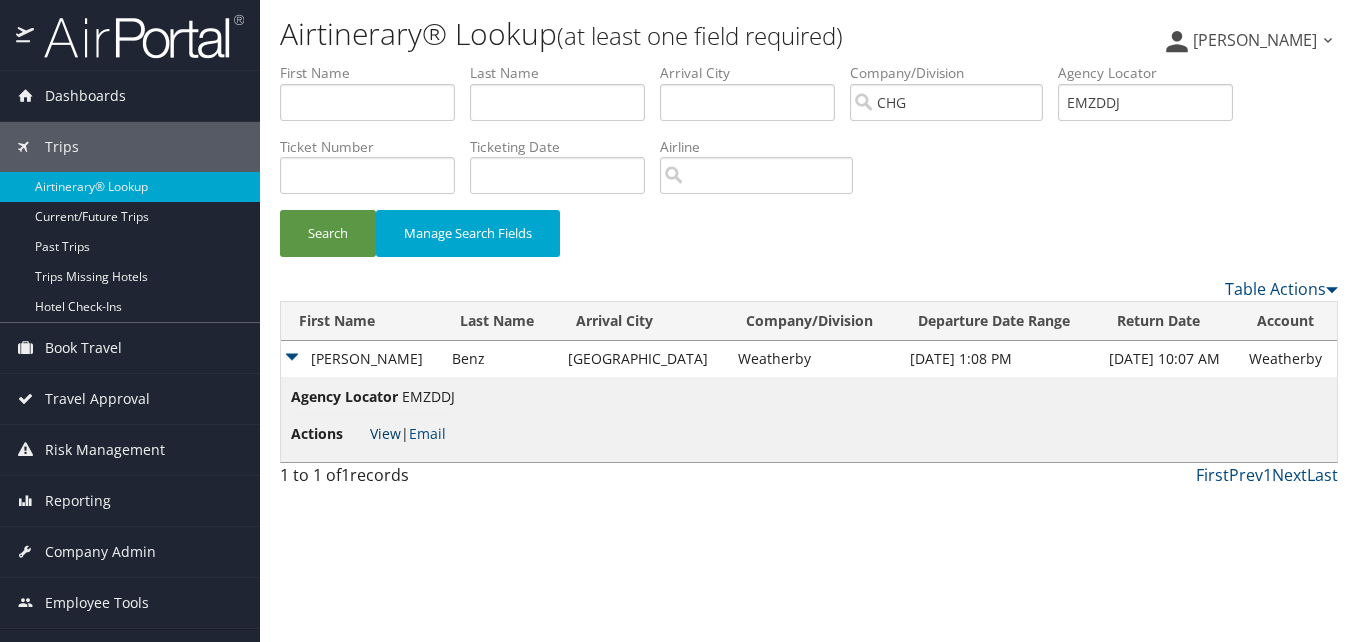 click on "View" at bounding box center [385, 433] 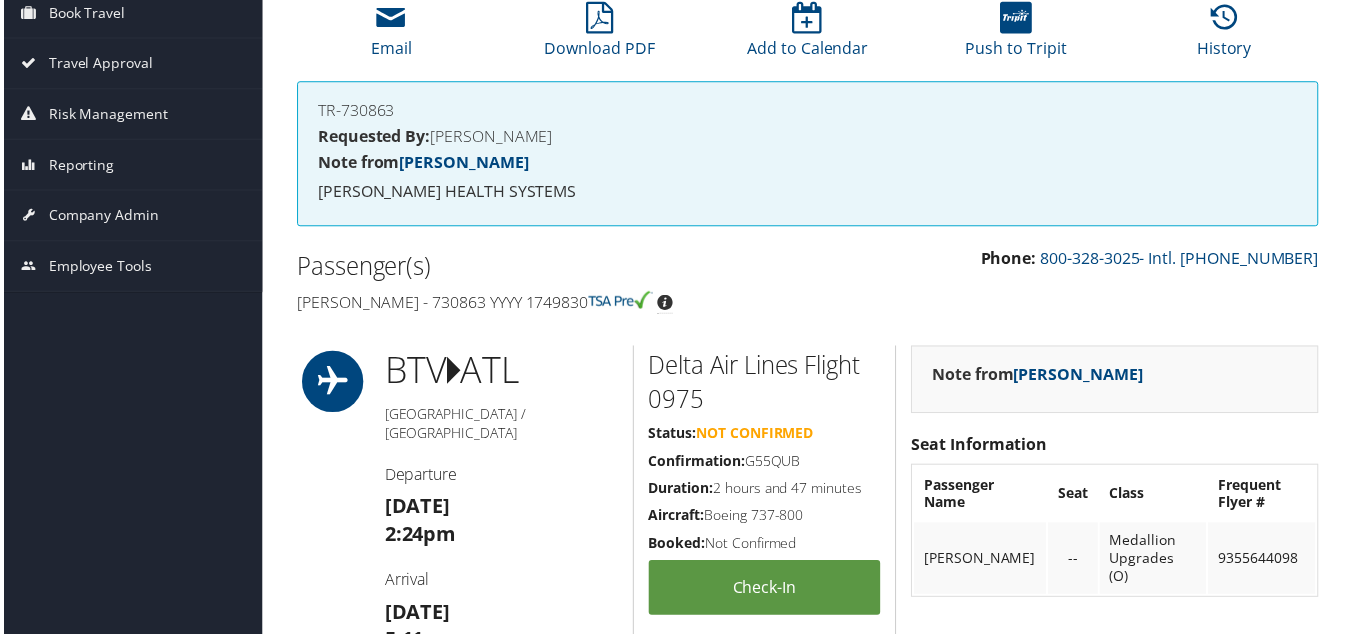 scroll, scrollTop: 0, scrollLeft: 0, axis: both 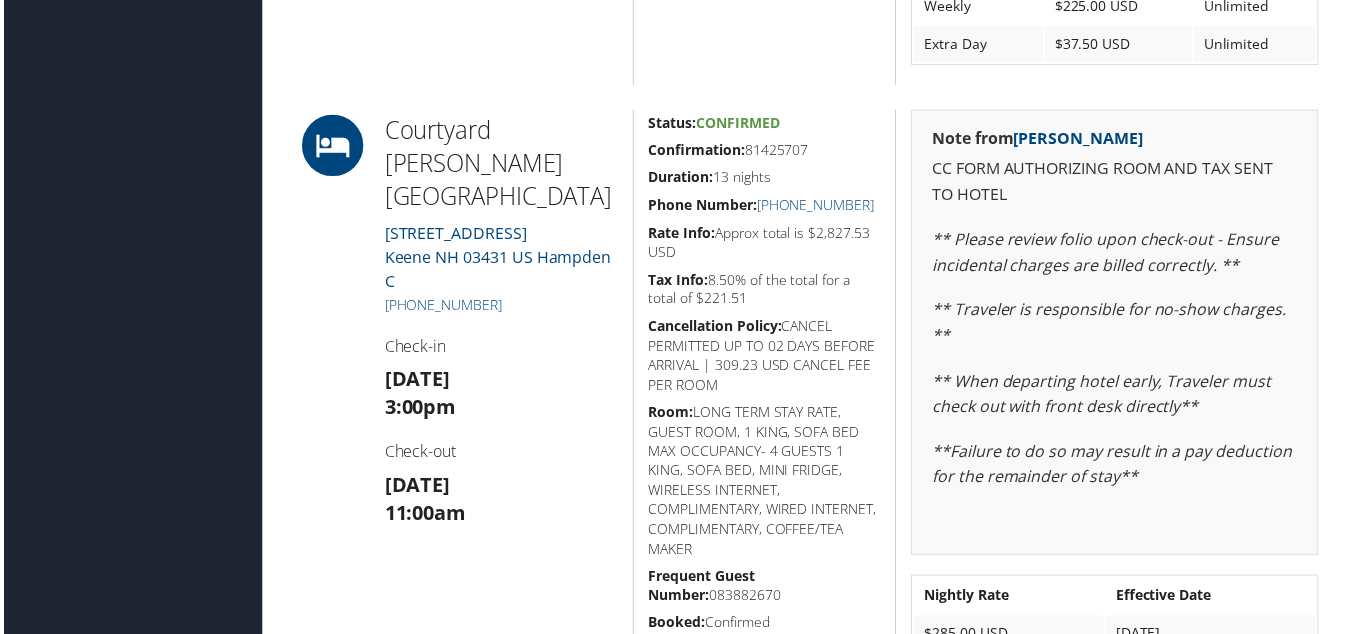 drag, startPoint x: 816, startPoint y: 144, endPoint x: 750, endPoint y: 154, distance: 66.75328 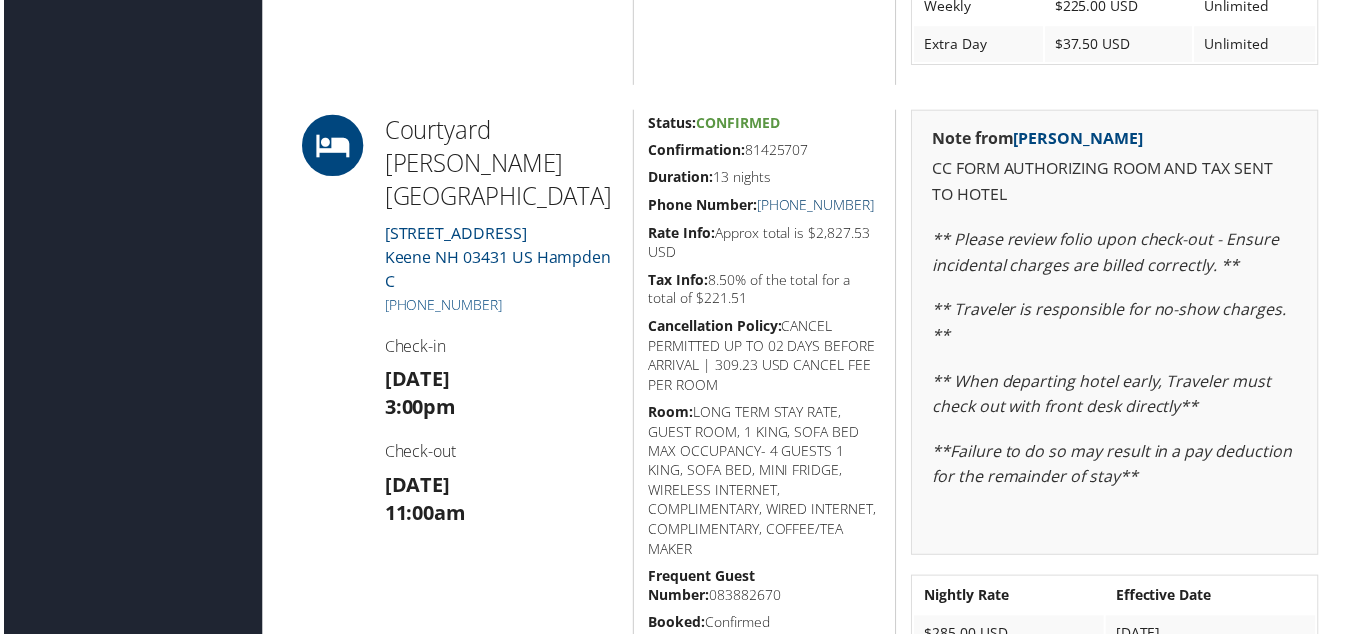 click on "Status:  Confirmed          Confirmation:  81425707          Duration:  13 nights          Phone Number:  (603) 354-7900          Rate Info:  Approx total is $2,827.53 USD            Tax Info:  8.50% of the total for a total of $221.51          Cancellation Policy:  CANCEL PERMITTED UP TO 02 DAYS BEFORE ARRIVAL | 309.23 USD CANCEL FEE PER ROOM                  Room:  LONG TERM STAY RATE, GUEST ROOM, 1 KING, SOFA BED MAX OCCUPANCY- 4 GUESTS 1 KING, SOFA BED, MINI FRIDGE, WIRELESS INTERNET, COMPLIMENTARY, WIRED INTERNET, COMPLIMENTARY, COFFEE/TEA MAKER          Frequent Guest Number:  083882670                          Booked:  Confirmed" at bounding box center [765, 527] 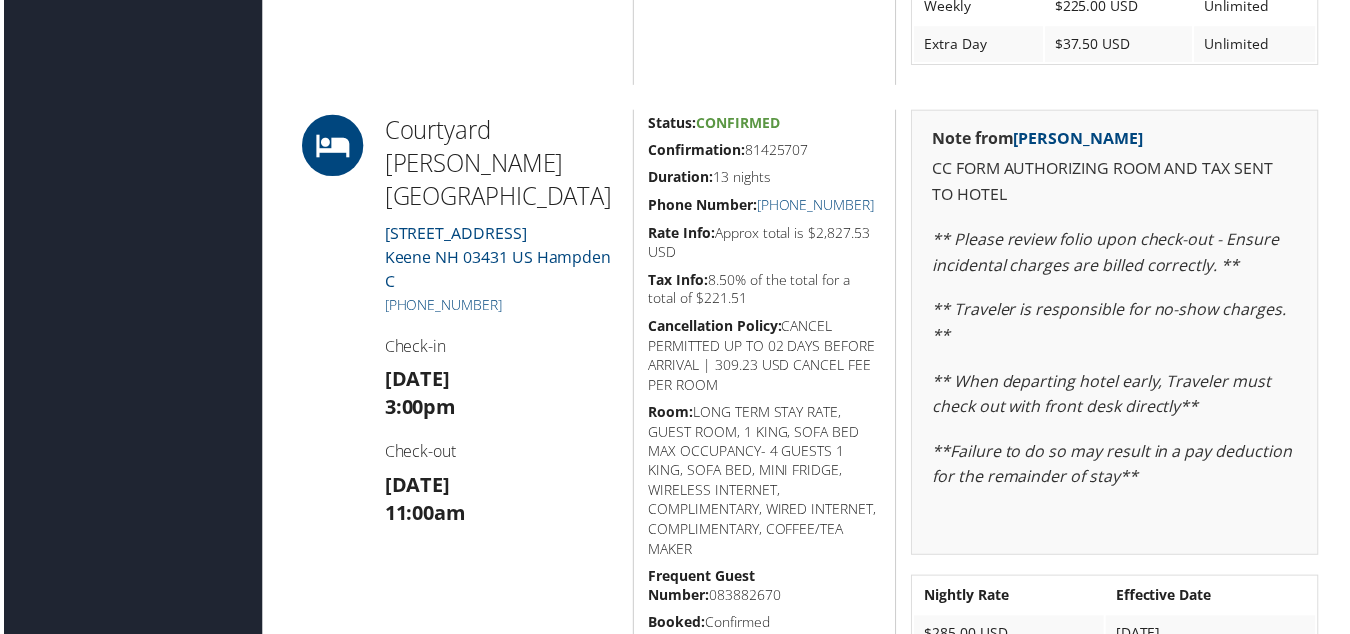 drag, startPoint x: 799, startPoint y: 197, endPoint x: 797, endPoint y: 184, distance: 13.152946 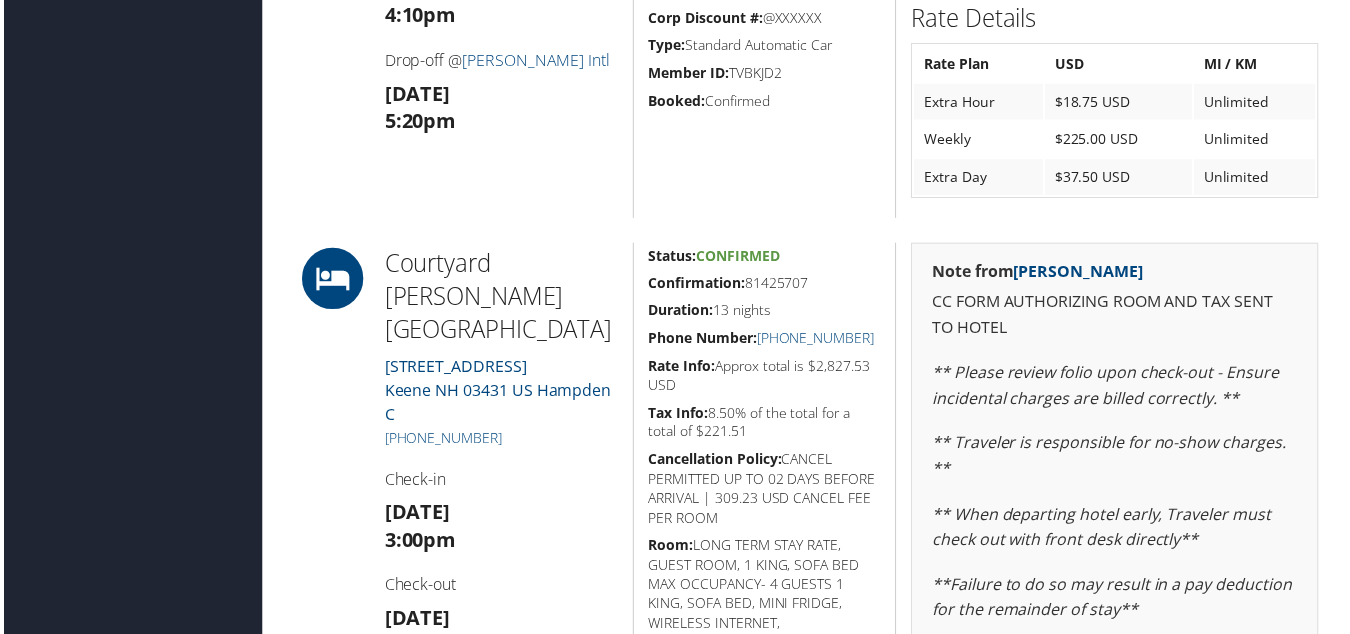 scroll, scrollTop: 1500, scrollLeft: 0, axis: vertical 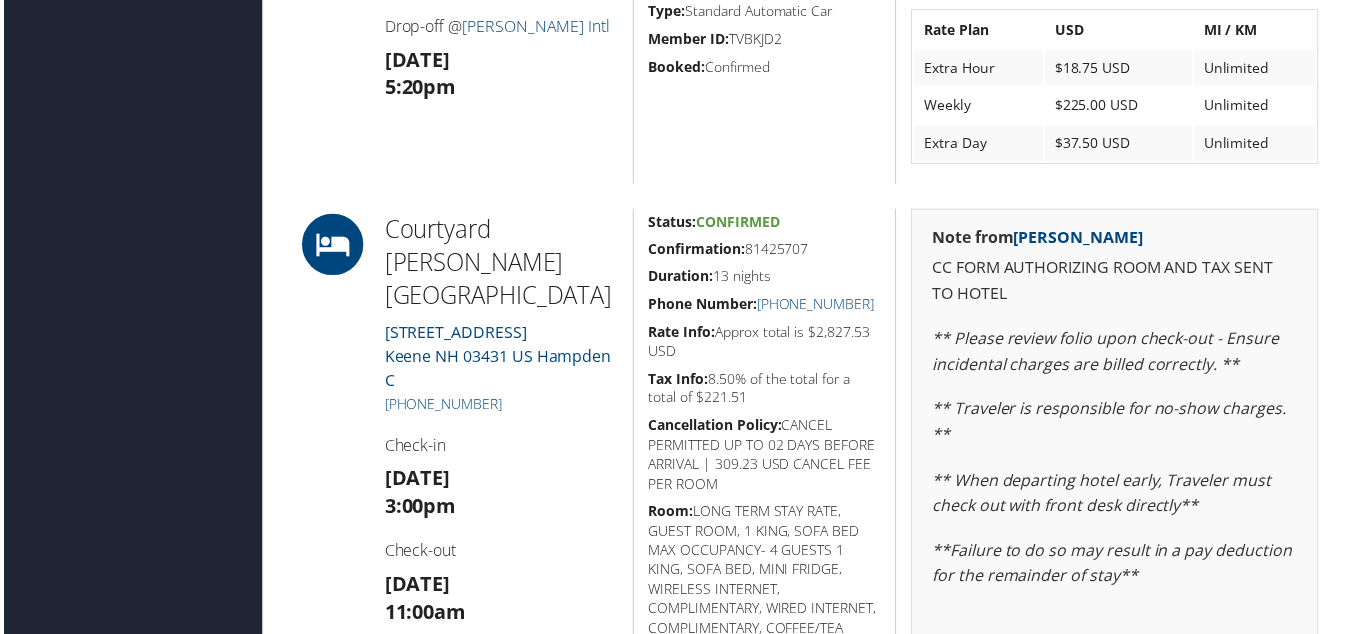 drag, startPoint x: 835, startPoint y: 247, endPoint x: 746, endPoint y: 254, distance: 89.27486 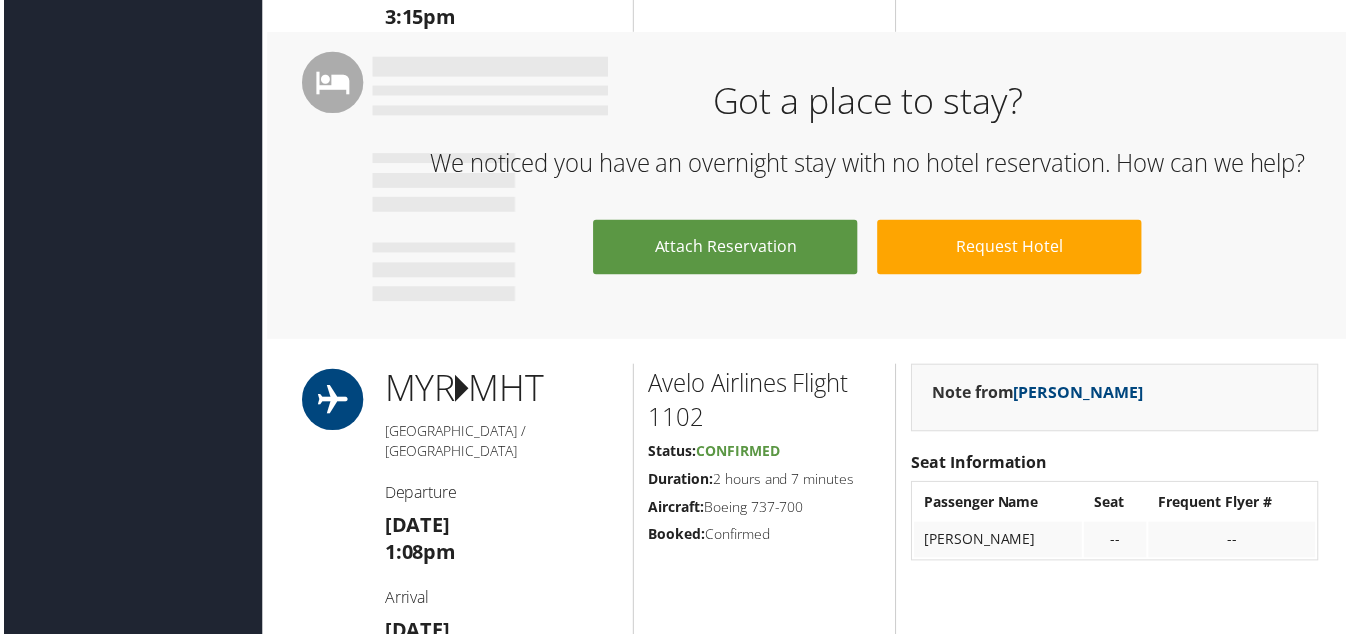 scroll, scrollTop: 2100, scrollLeft: 0, axis: vertical 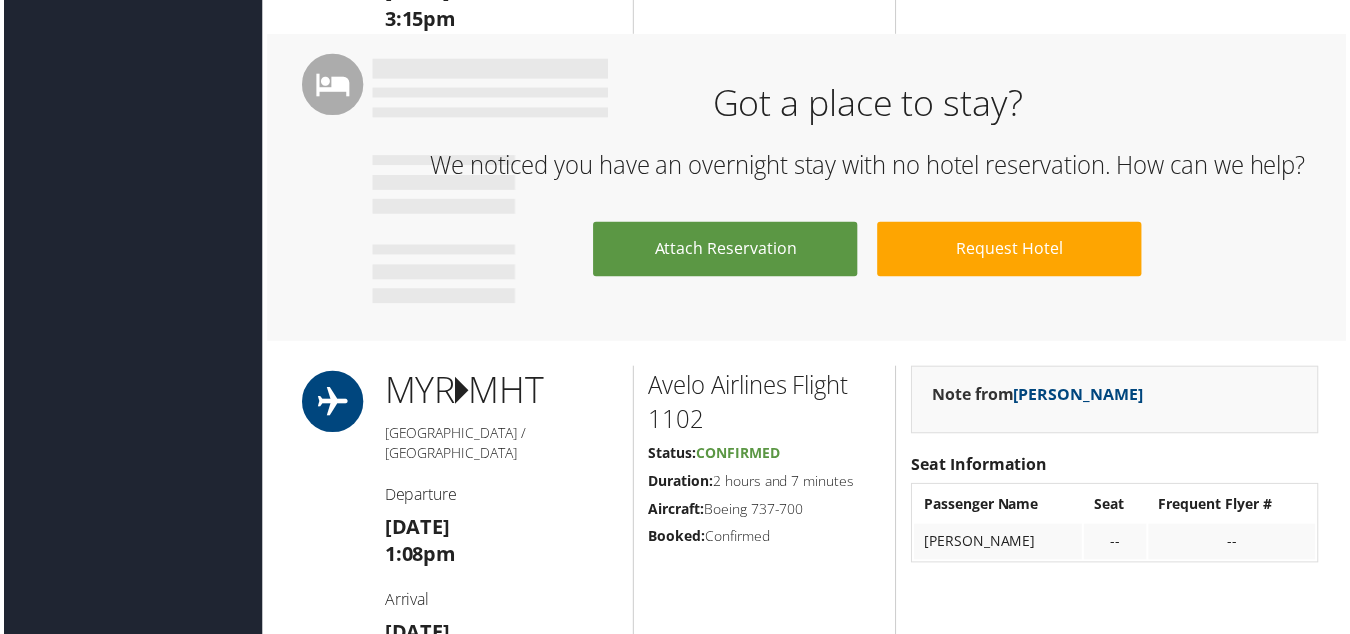 click on "We noticed you have an overnight stay with no hotel reservation. How can we help?" at bounding box center (869, 166) 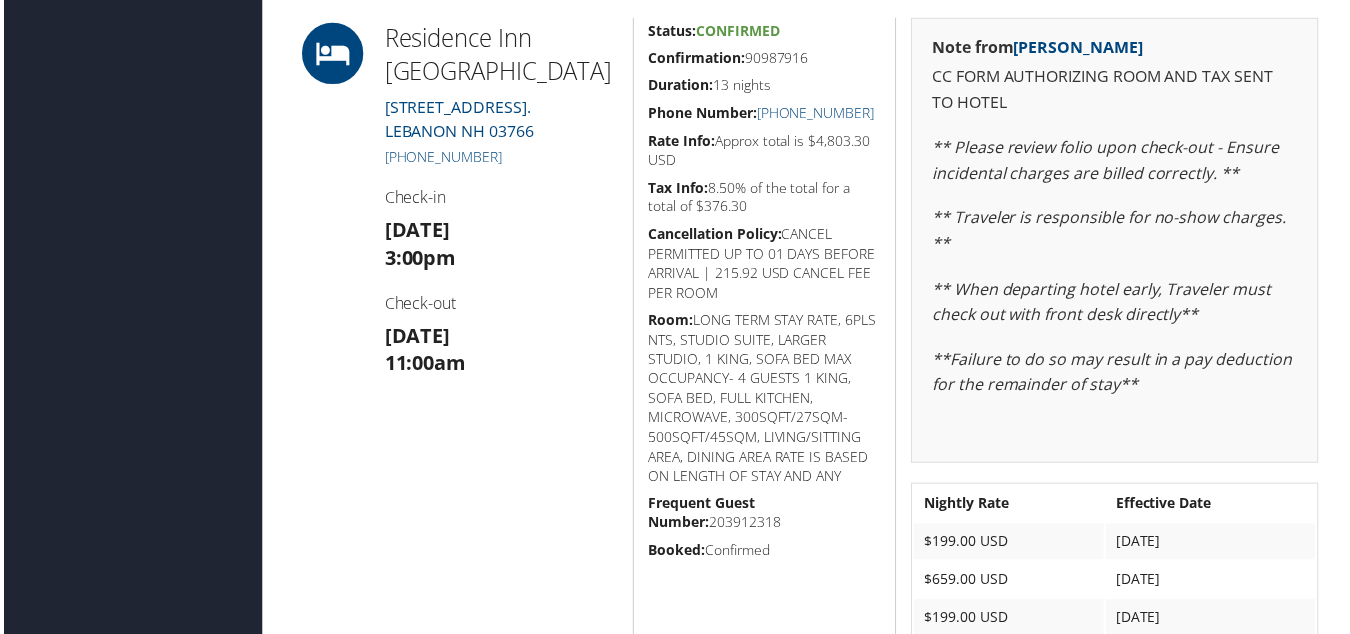 scroll, scrollTop: 3400, scrollLeft: 0, axis: vertical 